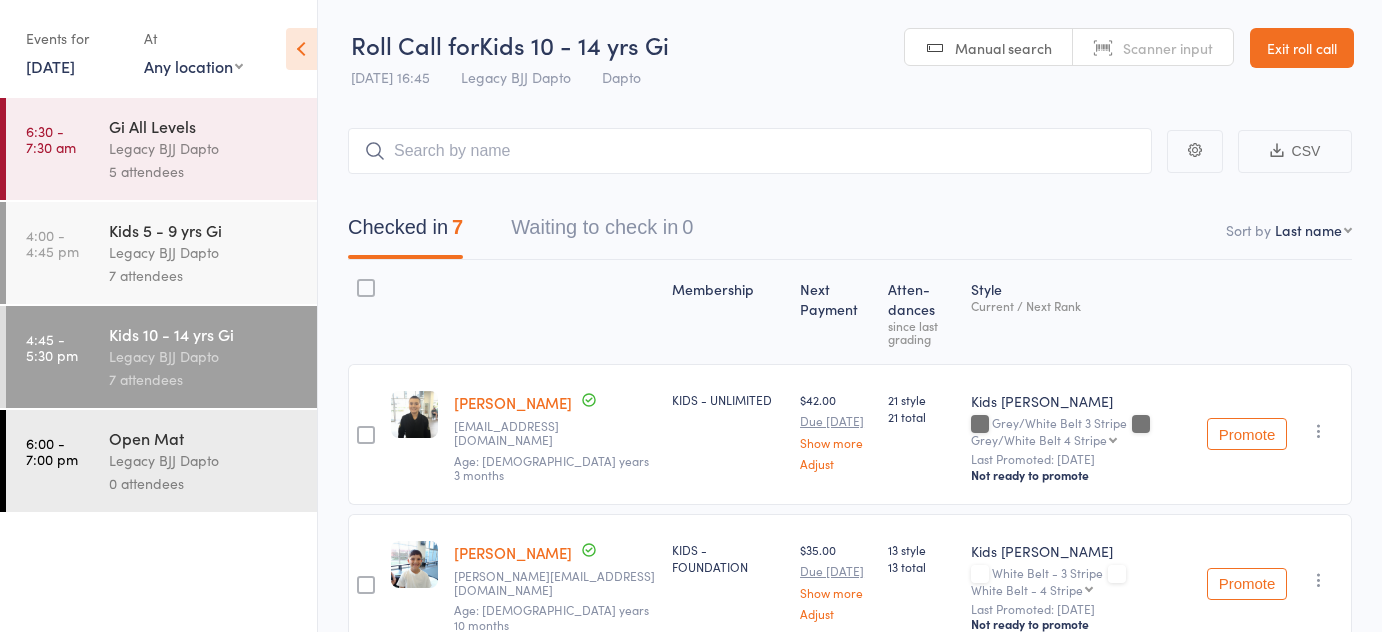 scroll, scrollTop: 840, scrollLeft: 0, axis: vertical 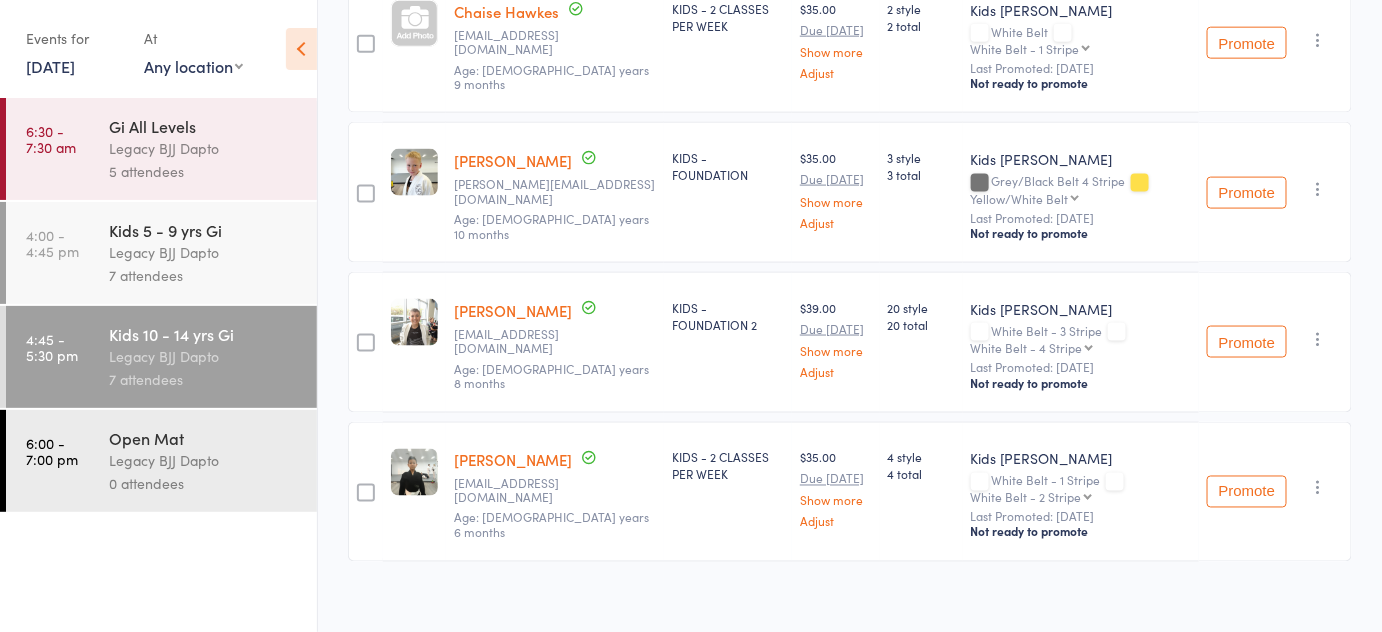 click on "CSV
Checked in  7 Waiting to check in  0
Sort by   Last name First name Last name Birthday [DATE]? Behind on payments? Check in time Next payment date Next payment amount Membership name Membership expires Ready to grade Style and Rank Style attendance count All attendance count Last Promoted Membership Next Payment Atten­dances since last grading Style Current / Next Rank edit Tayn Davies    [EMAIL_ADDRESS][DOMAIN_NAME] Age: [DEMOGRAPHIC_DATA] years 3 months KIDS - UNLIMITED $42.00 Due [DATE]  Show more Adjust 21 style 21 total Kids Jiu Jitsu Grey/White Belt 3 Stripe  Grey/White Belt 4 Stripe  Grey/White Belt 4 Stripe Grey Belt Grey Belt 1 Stripe Grey Belt 2 Stripe Grey Belt 3 Stripe Grey Belt 4 Stripe Grey/Black Belt Grey/Black Belt 1 Stripe Grey/Black Belt 2 Stripe Grey/Black Belt 3 Stripe Grey/Black Belt 4 Stripe Yellow/White Belt Yellow/White Belt 1 Stripe Yellow/White Belt 2 Stripe Yellow/White Belt 3 Stripe Yellow/White Belt 4 Stripe Yellow Belt Yellow Belt 1 Stripe Yellow Belt 2 Stripe Yellow Belt 3 Stripe Promote" at bounding box center [850, -46] 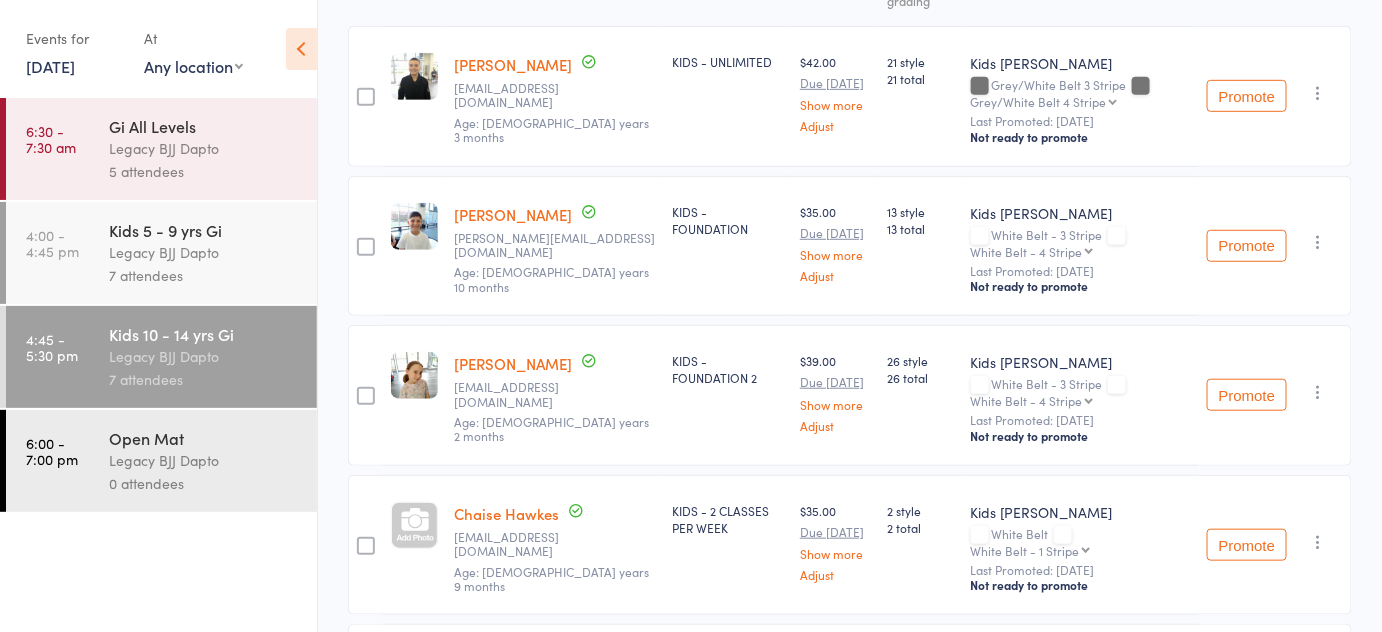 scroll, scrollTop: 0, scrollLeft: 0, axis: both 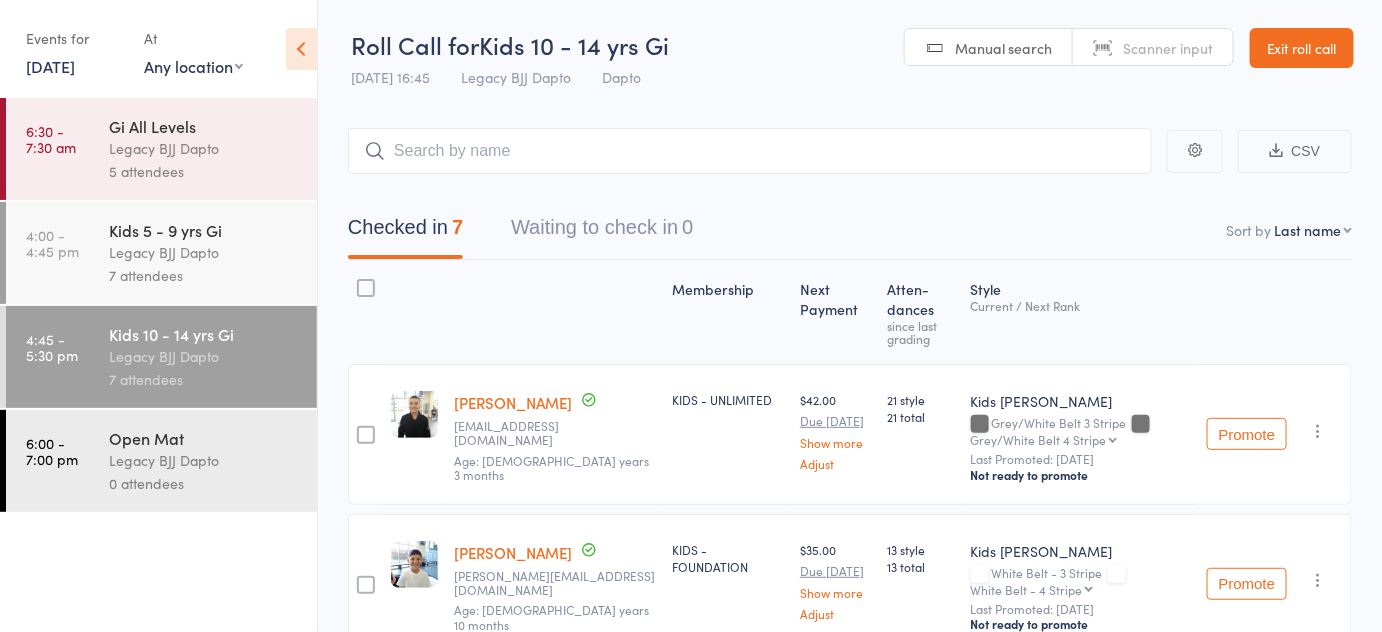 click on "Exit roll call" at bounding box center (1302, 48) 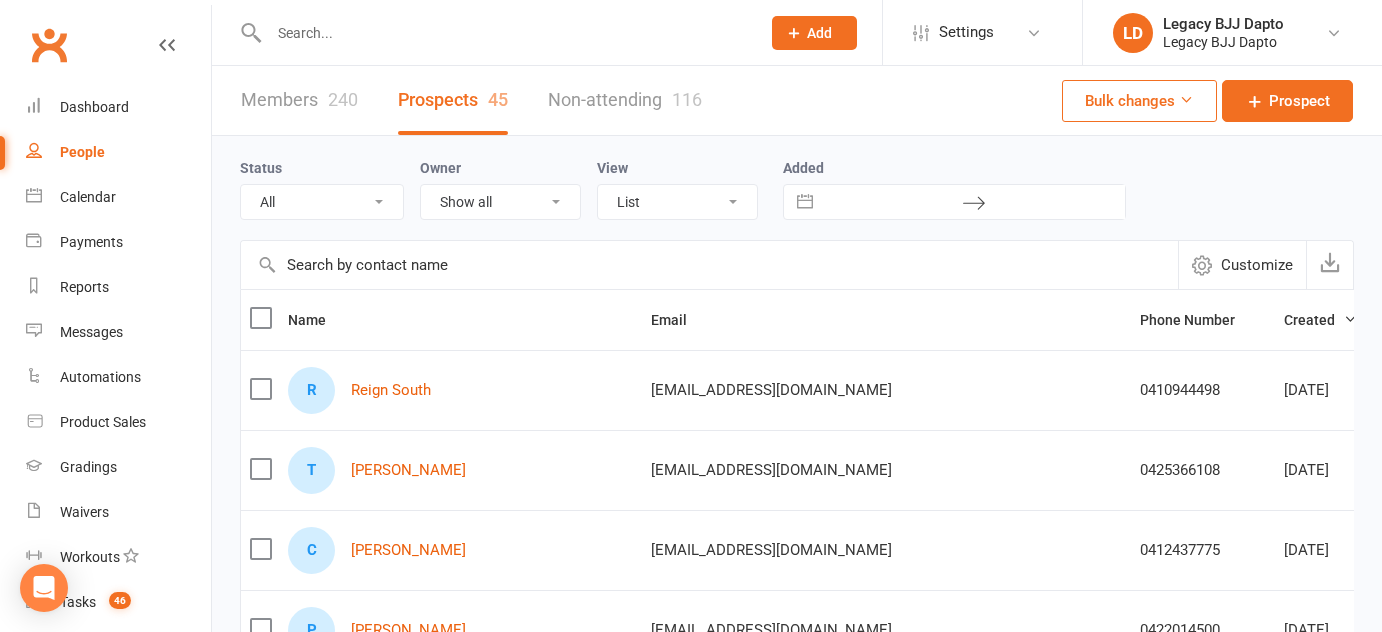 select on "100" 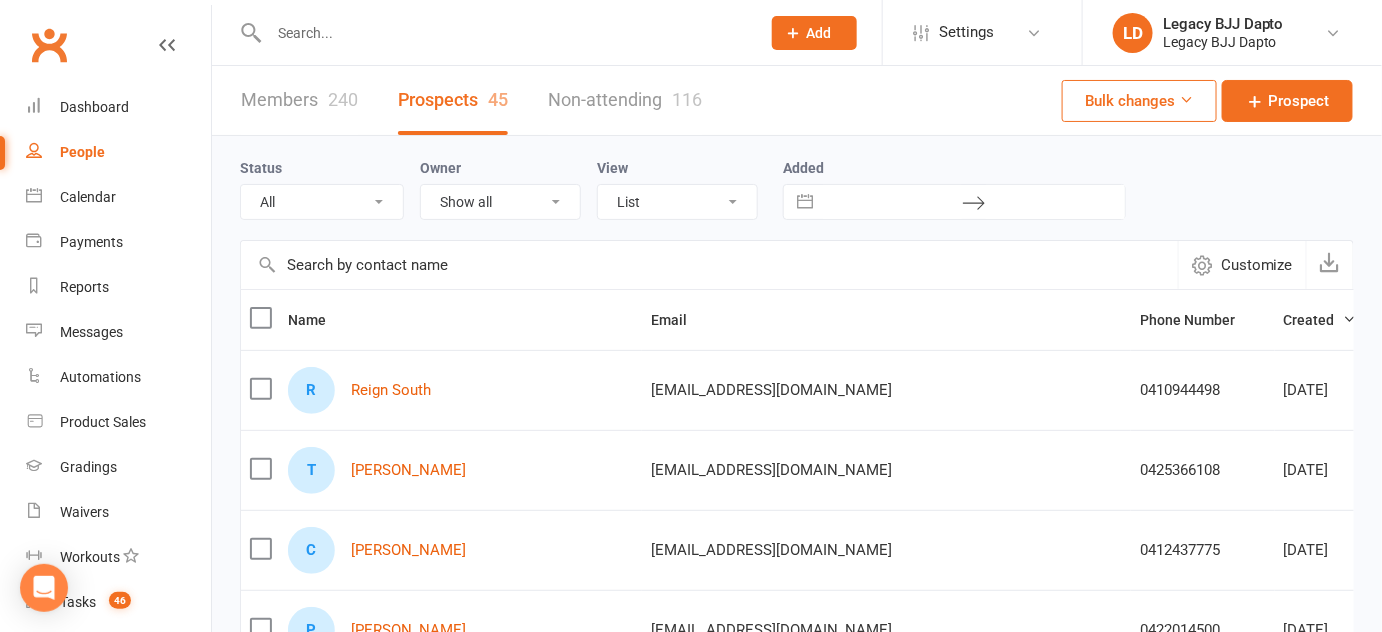 scroll, scrollTop: 0, scrollLeft: 0, axis: both 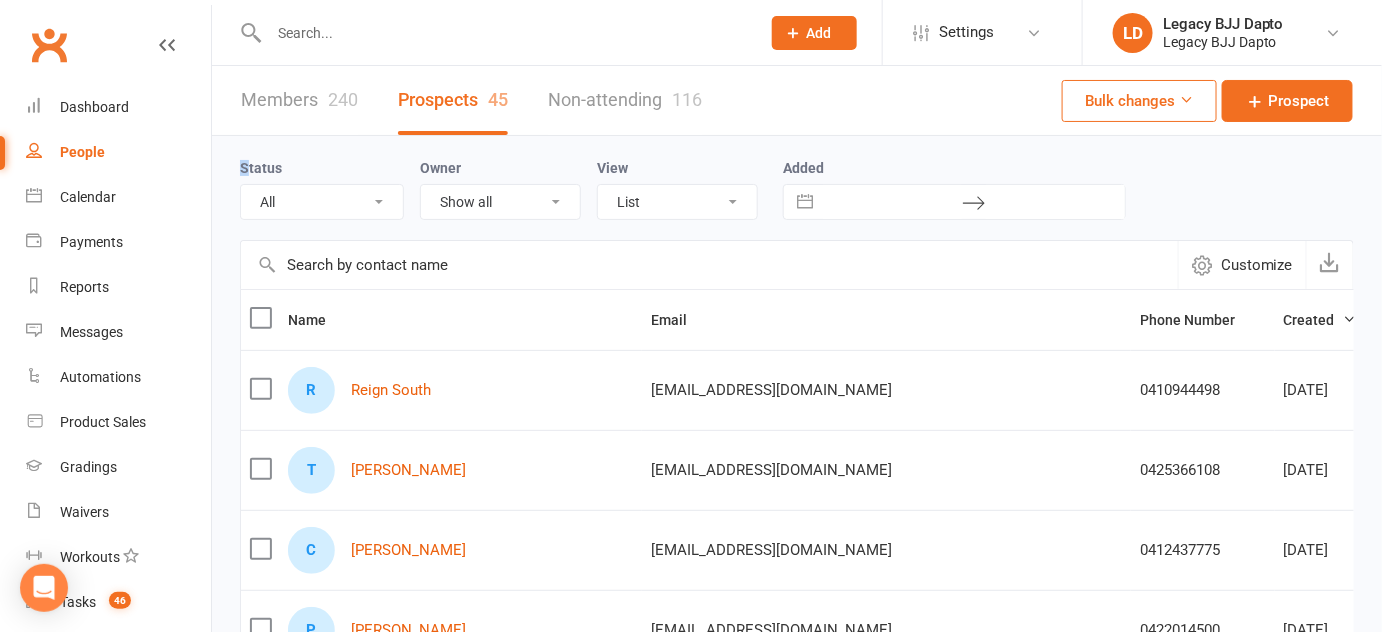 drag, startPoint x: 281, startPoint y: 167, endPoint x: 263, endPoint y: 158, distance: 20.12461 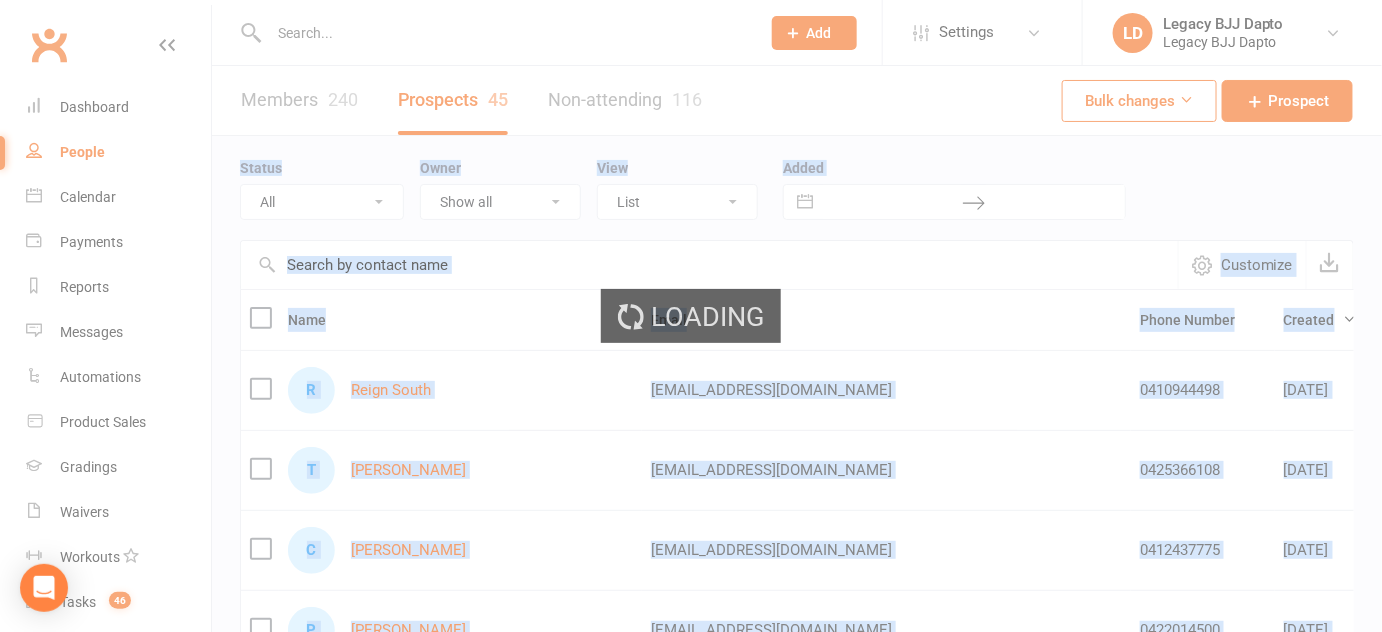 click on "Loading" at bounding box center (691, 316) 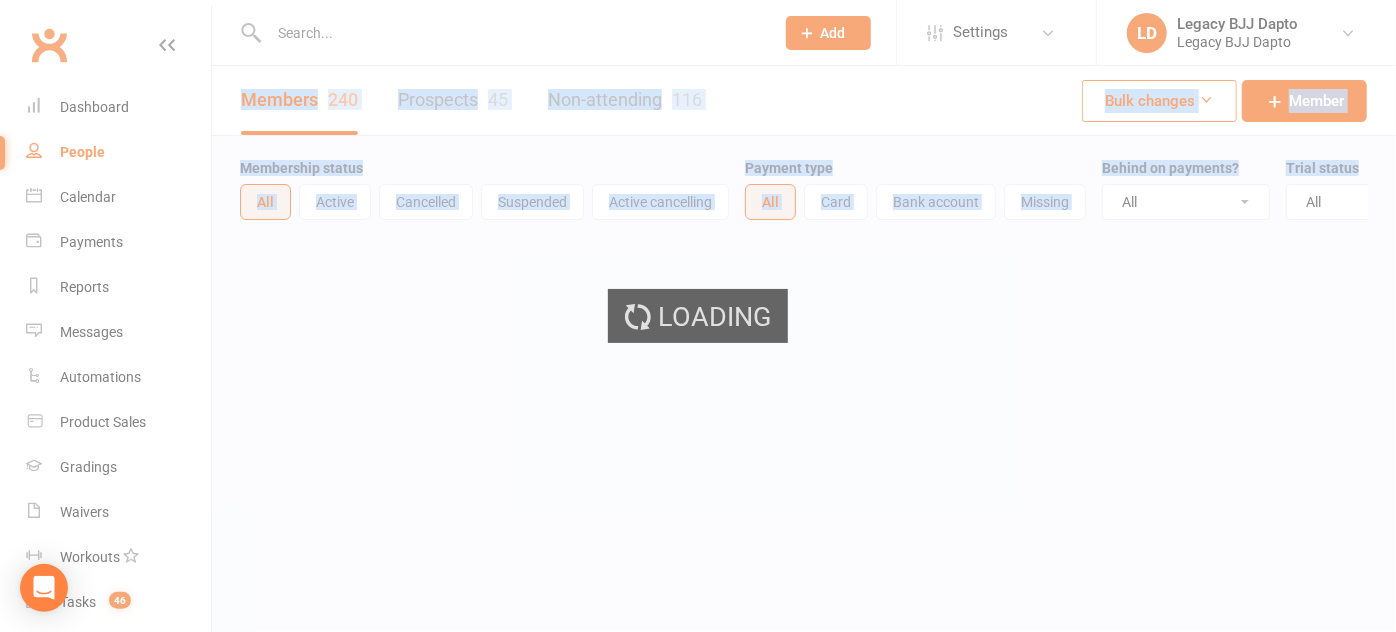 select on "100" 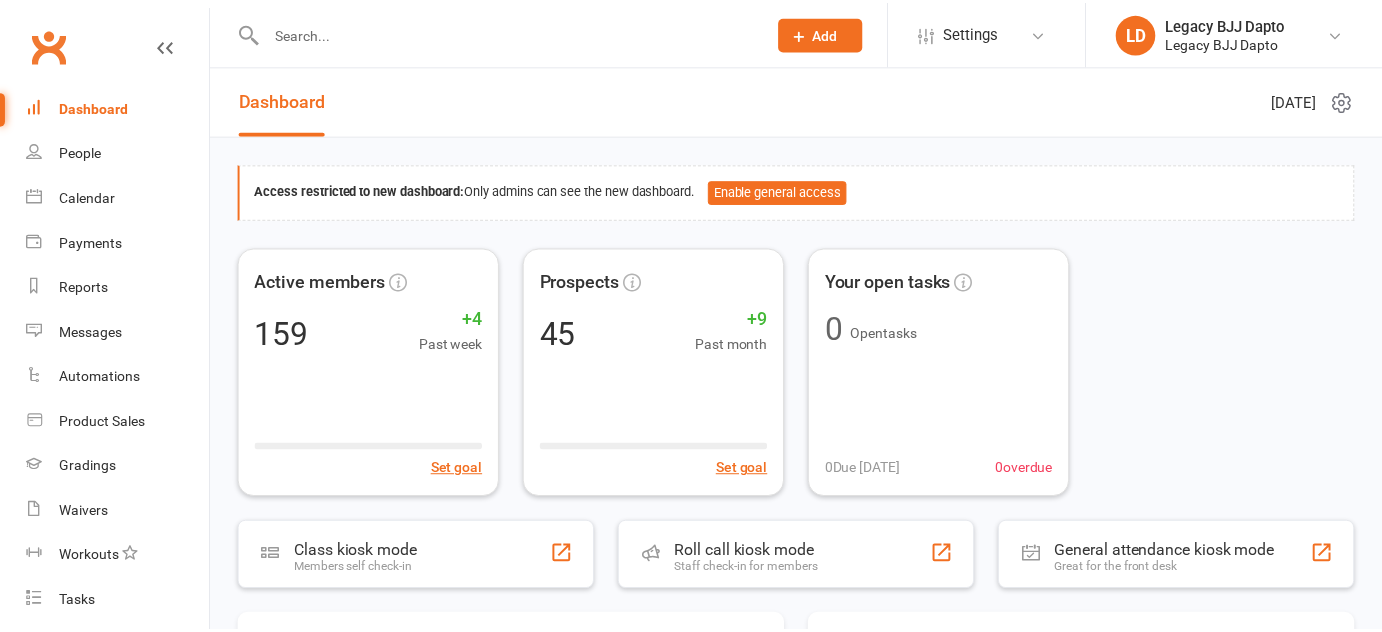 scroll, scrollTop: 0, scrollLeft: 0, axis: both 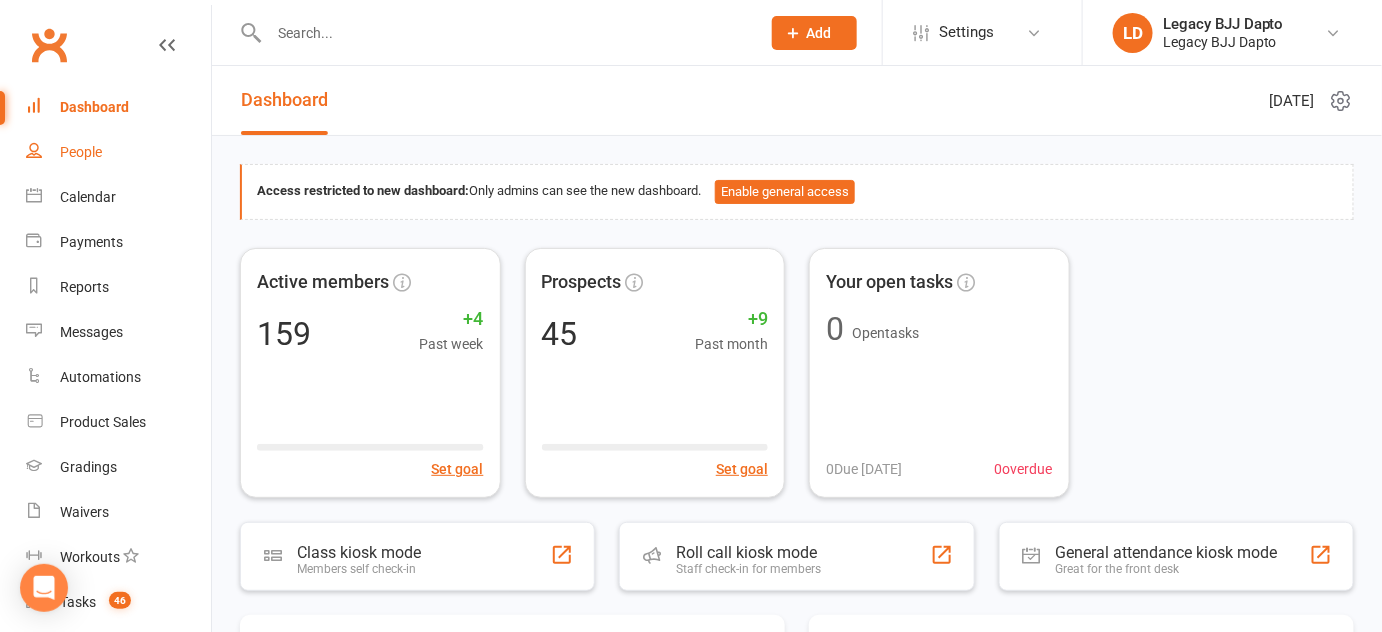 click on "People" at bounding box center (81, 152) 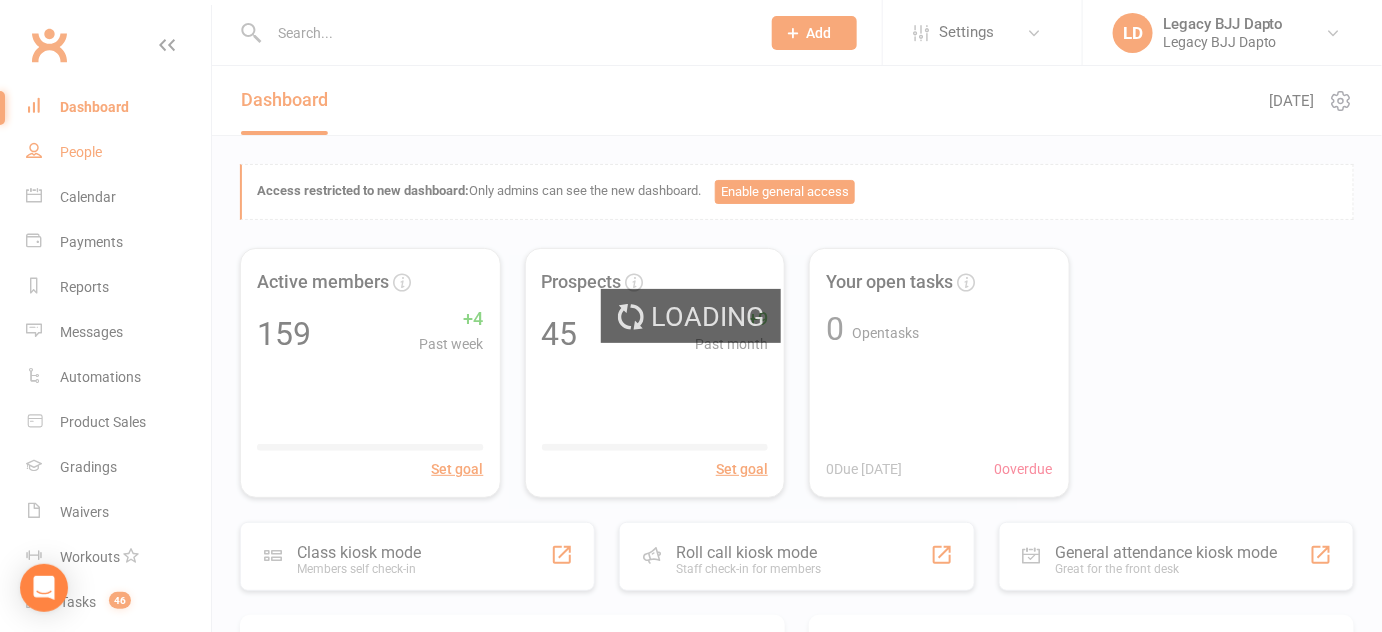 select on "100" 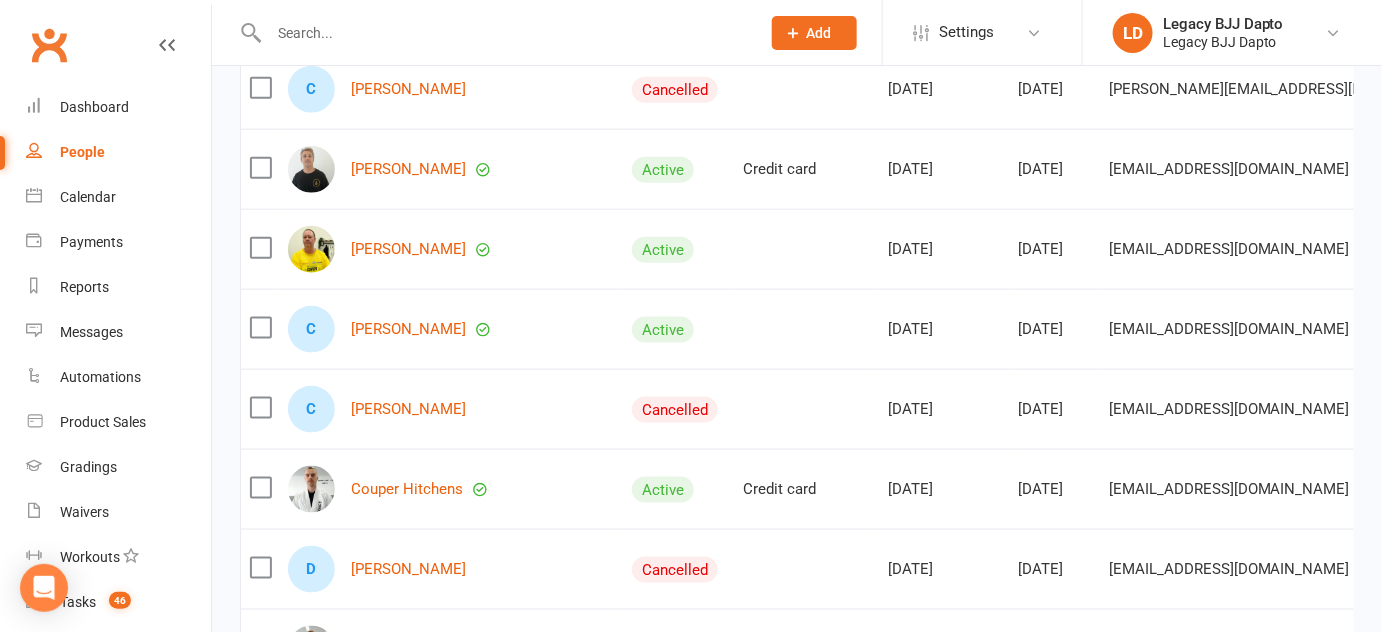scroll, scrollTop: 3233, scrollLeft: 0, axis: vertical 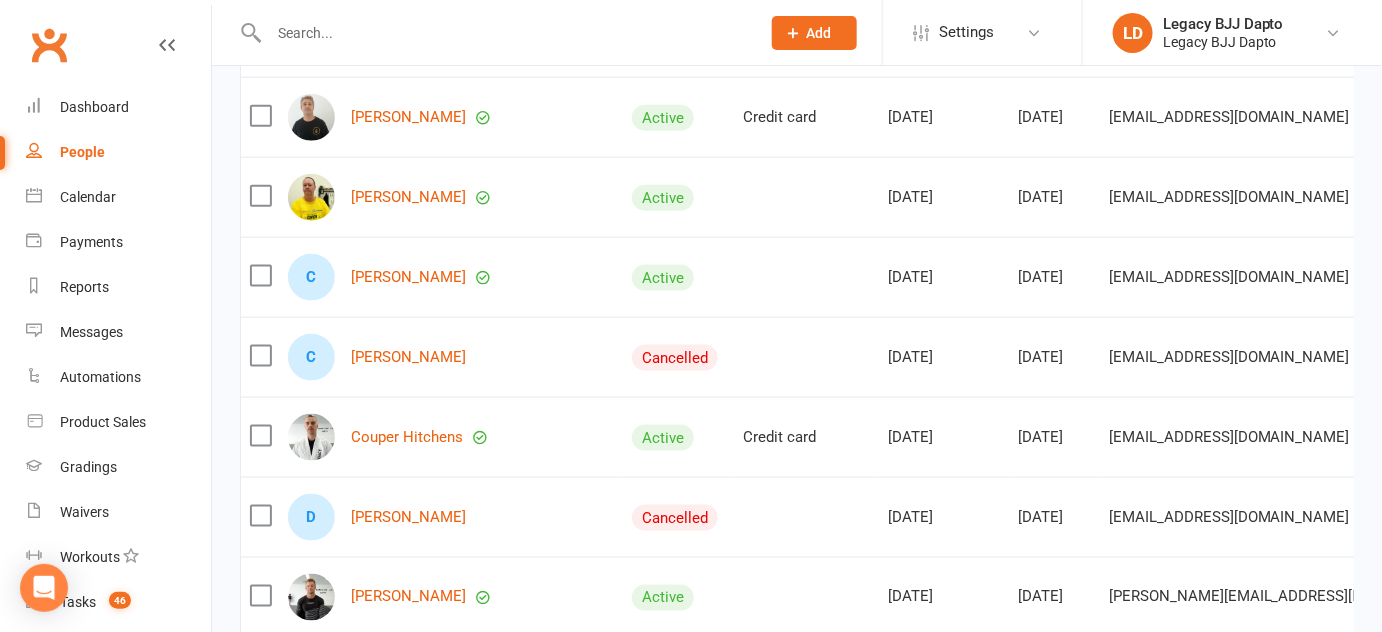 click on "Colin Walters" at bounding box center (451, 197) 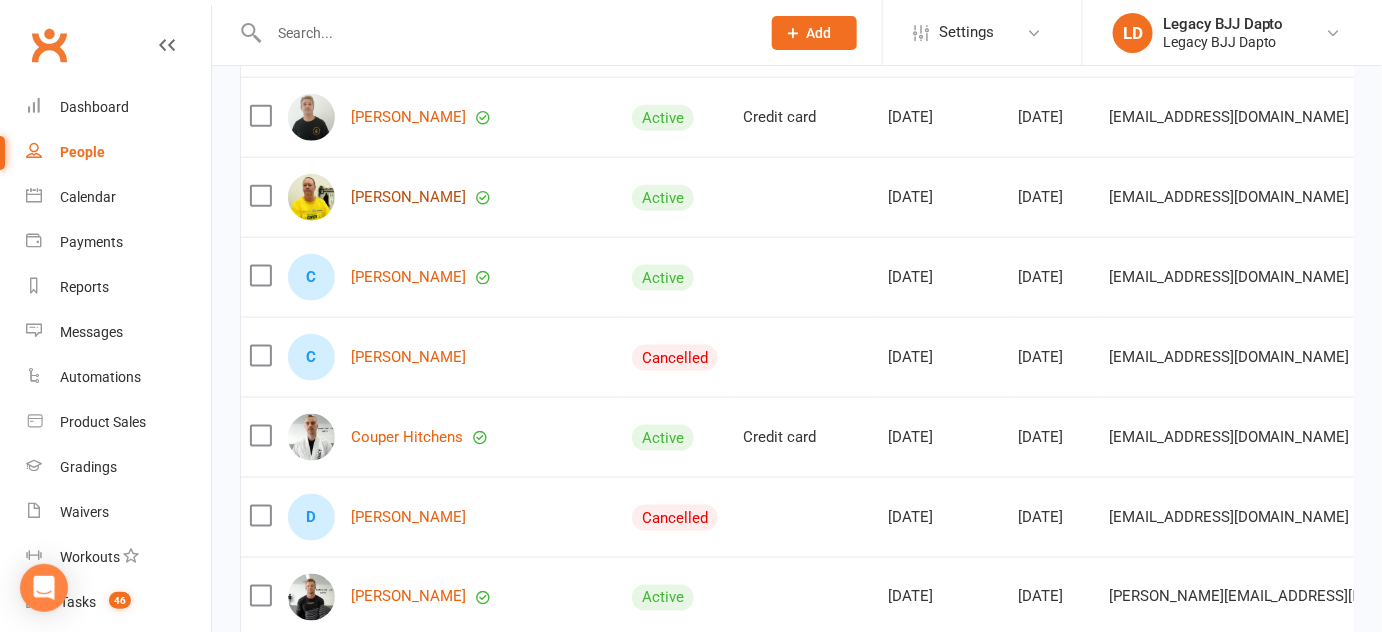 click on "Colin Walters" at bounding box center (408, 197) 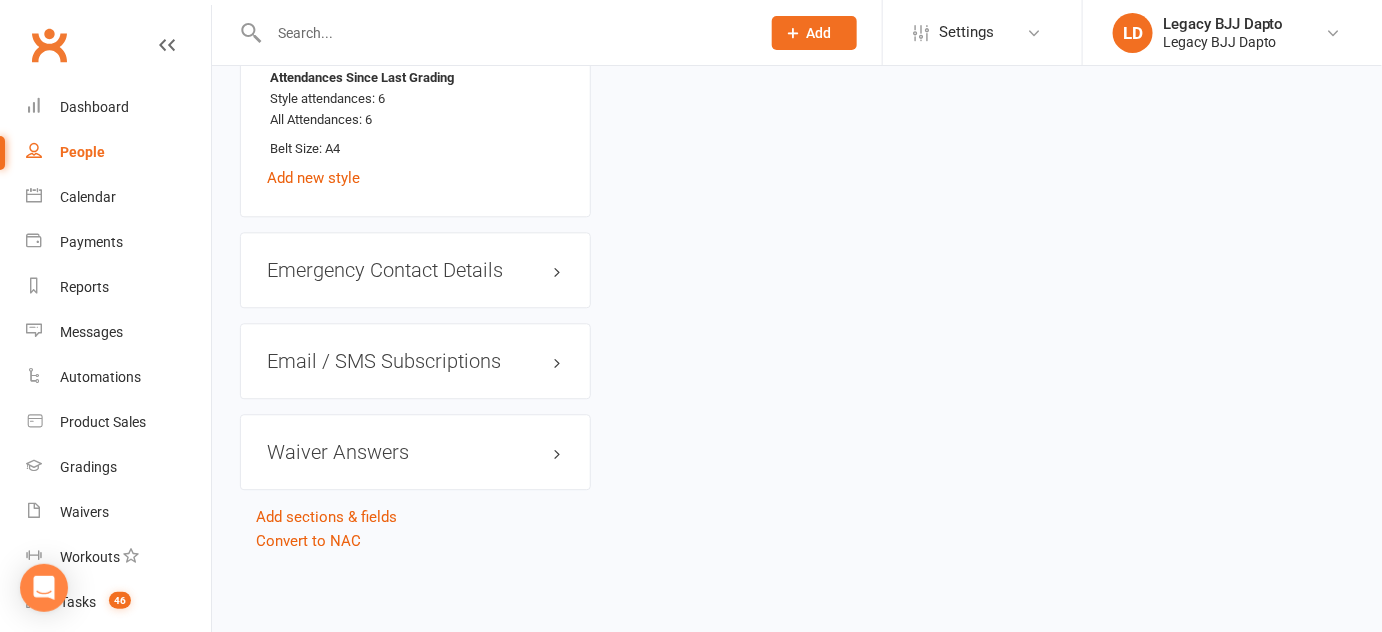 scroll, scrollTop: 0, scrollLeft: 0, axis: both 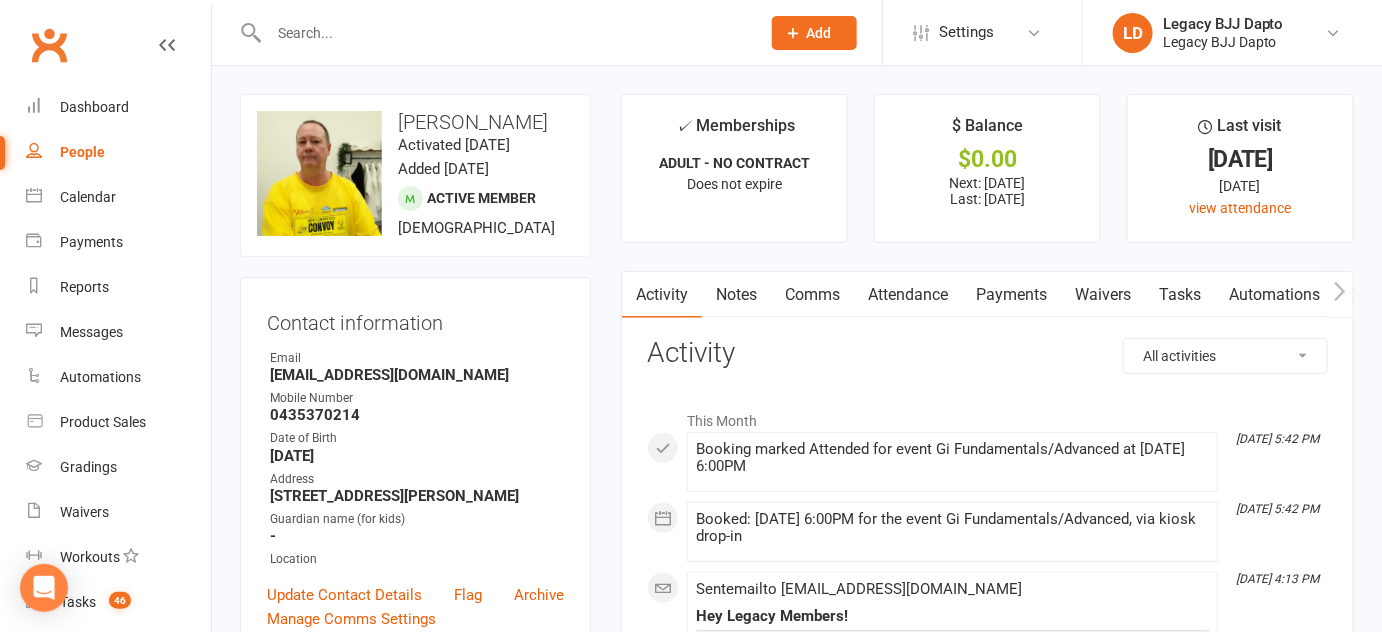 click on "upload photo change photo Colin Walters Activated 4 June, 2025 Added 4 June, 2025   Active member 58 years old  Contact information Owner   Email  Colwol6@gmail.com
Mobile Number  0435370214
Date of Birth  March 4, 1967
Address  4 saville road Dapto Wollongong Nsw 2530
Guardian name (for kids)  -
Location
Update Contact Details Flag Archive Manage Comms Settings" at bounding box center (415, 376) 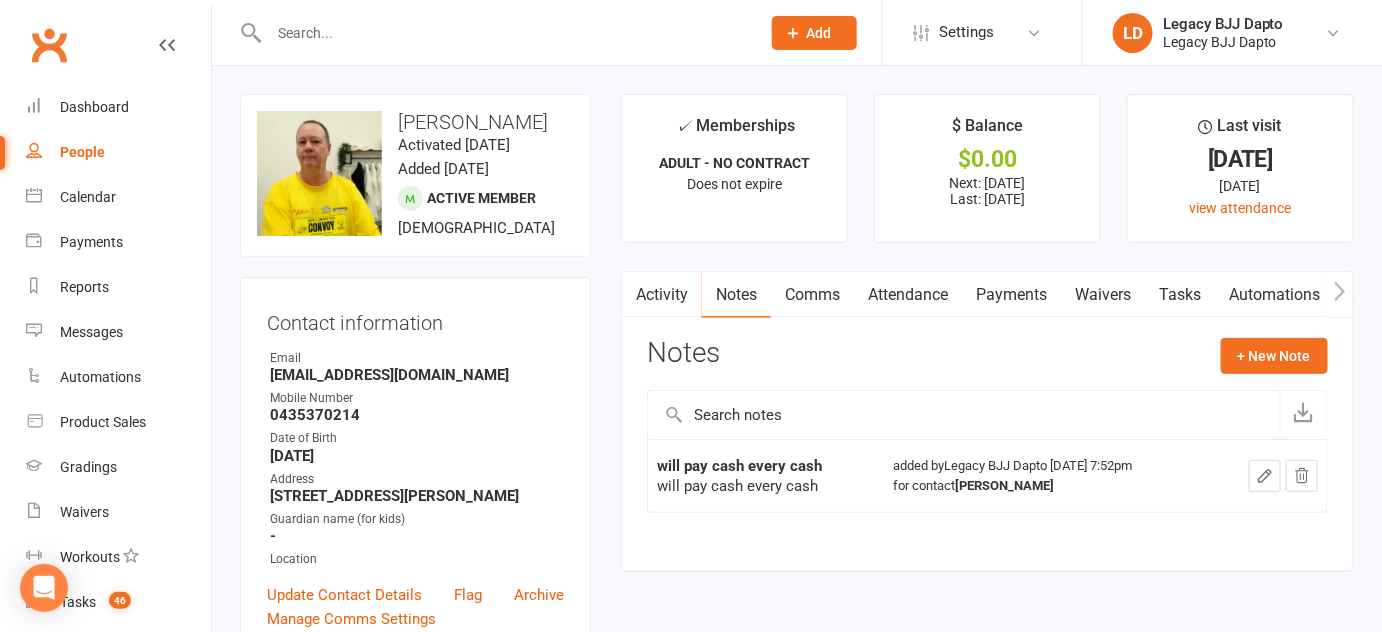 click on "Comms" at bounding box center (812, 295) 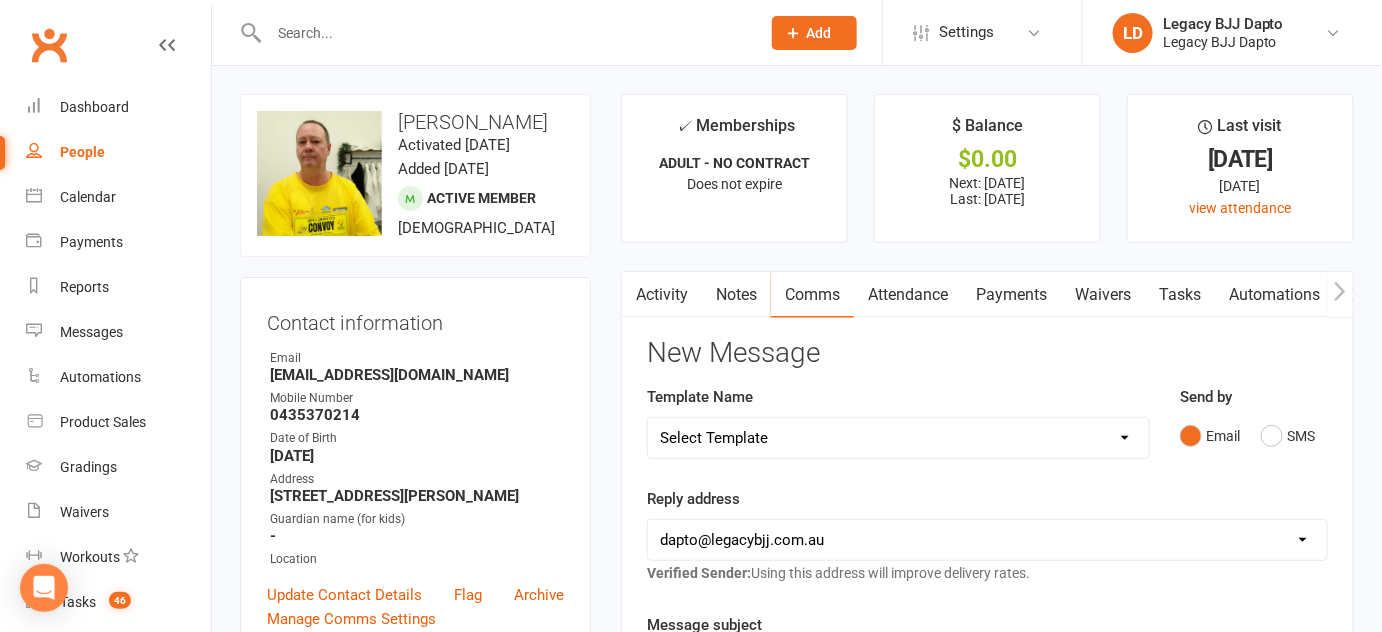 click on "Attendance" at bounding box center [908, 295] 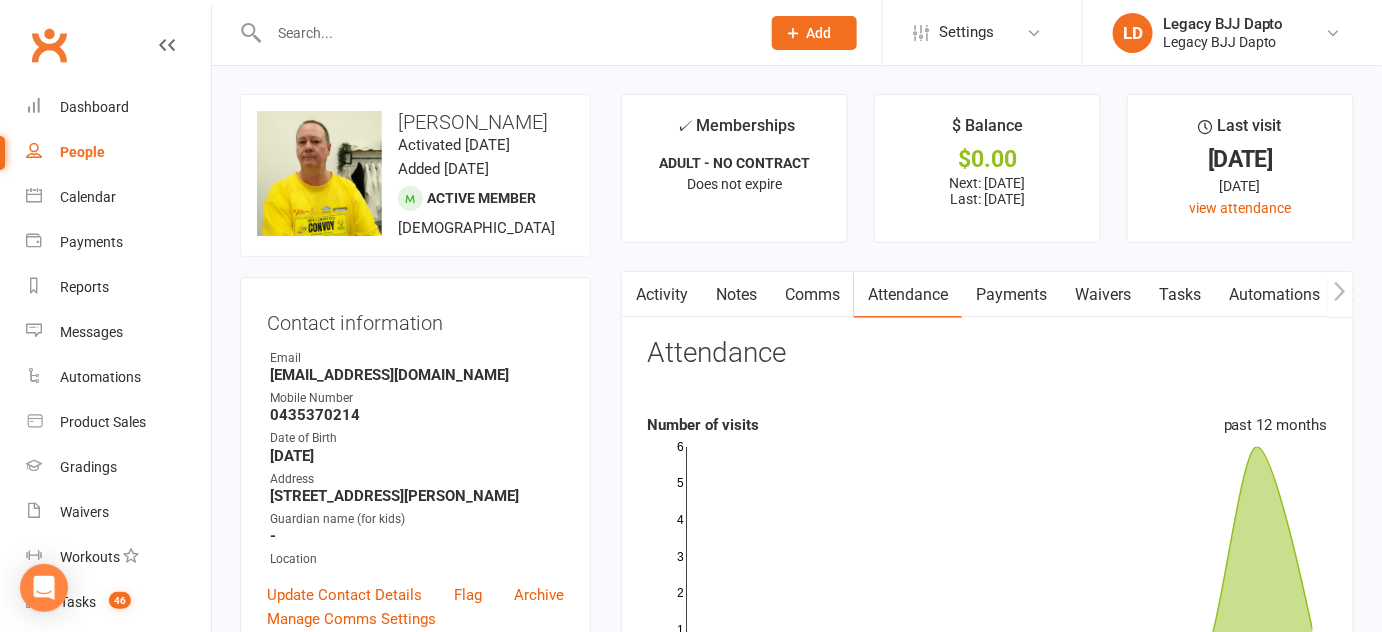 click on "Payments" at bounding box center [1011, 295] 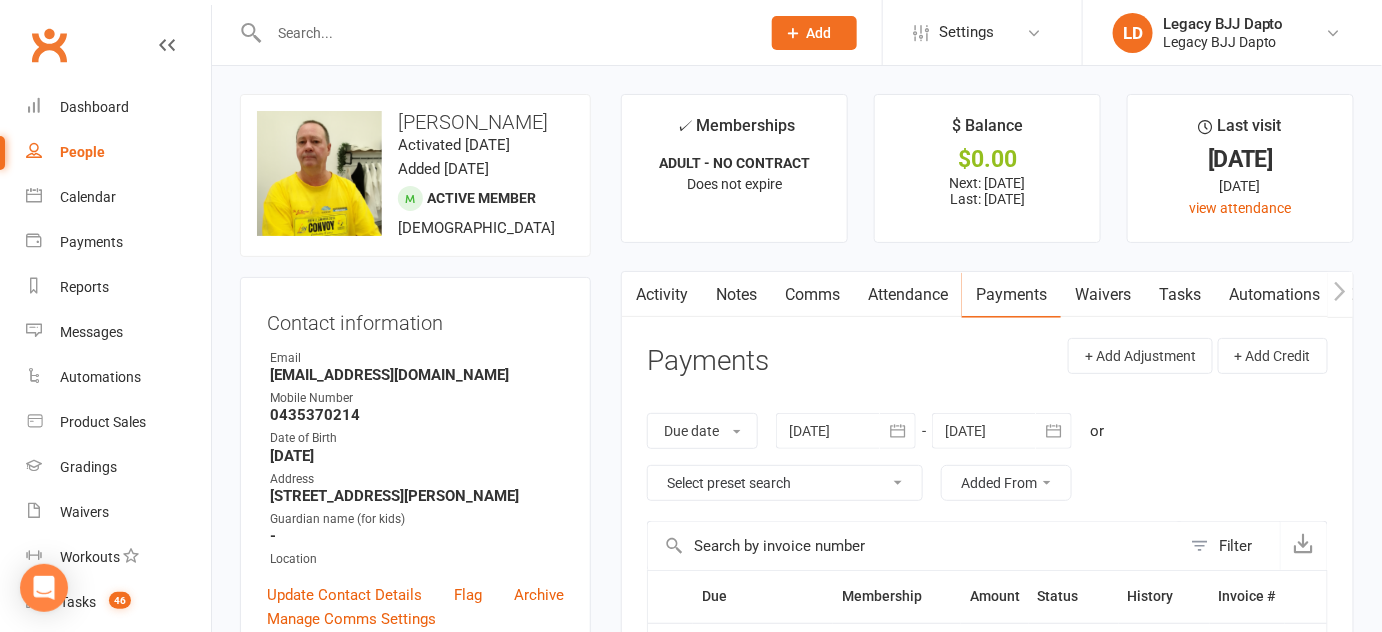 click on "Waivers" at bounding box center (1103, 295) 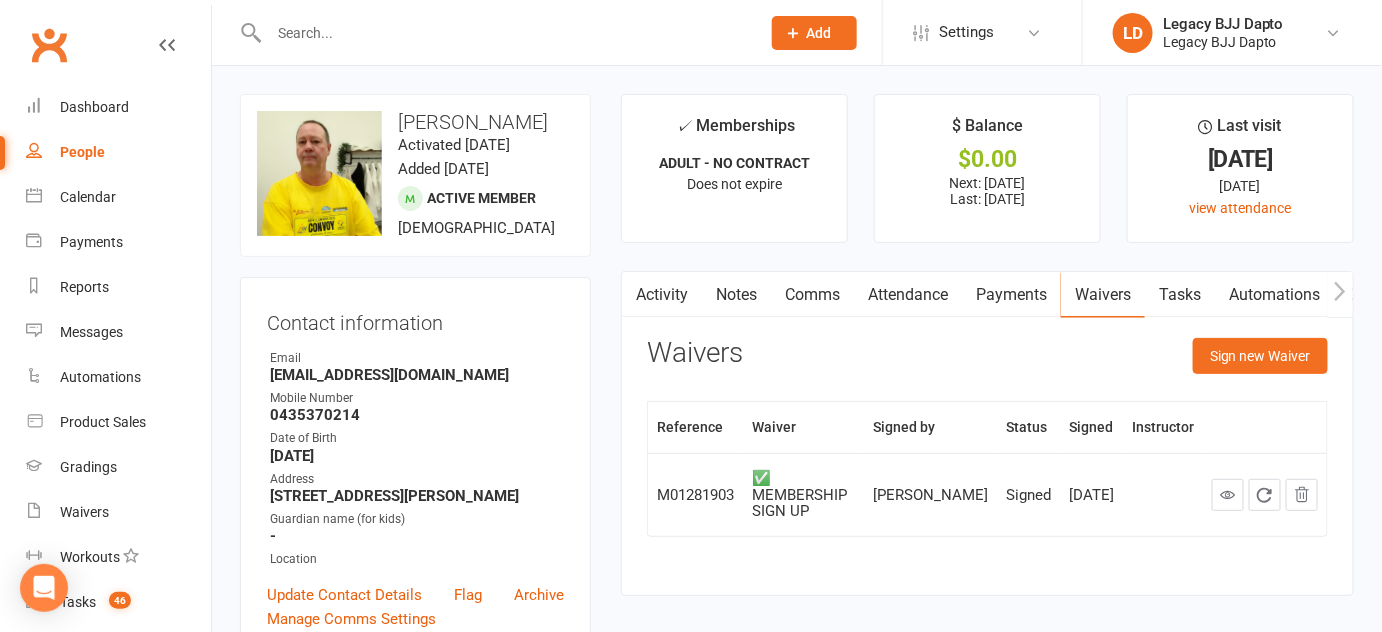 click on "✓ Memberships ADULT - NO CONTRACT Does not expire" at bounding box center [734, 168] 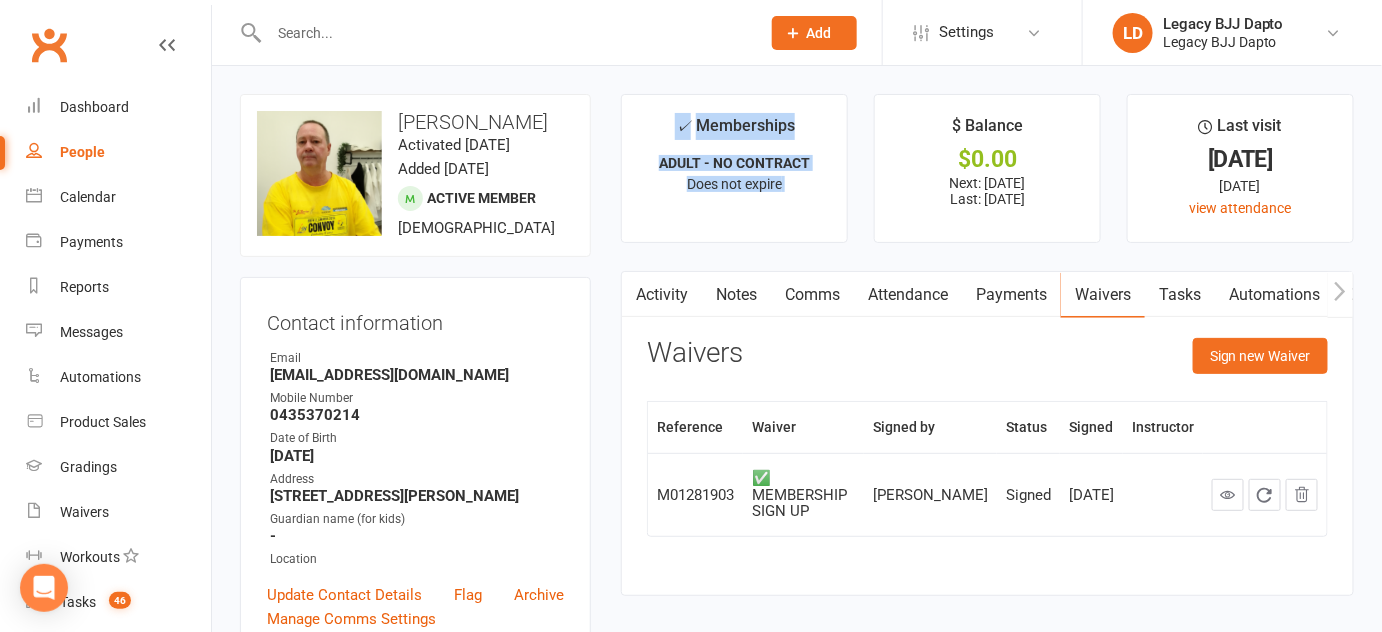 drag, startPoint x: 799, startPoint y: 210, endPoint x: 673, endPoint y: 111, distance: 160.24045 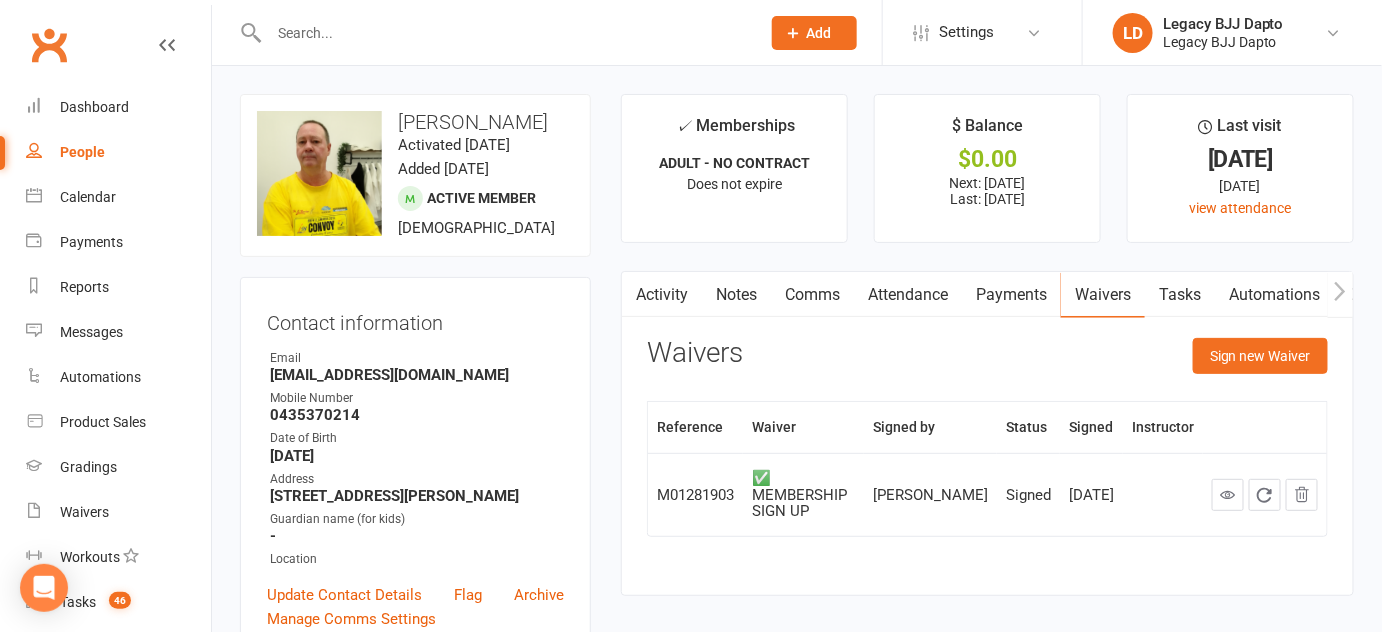 click on "✓ Memberships ADULT - NO CONTRACT Does not expire" at bounding box center (734, 168) 